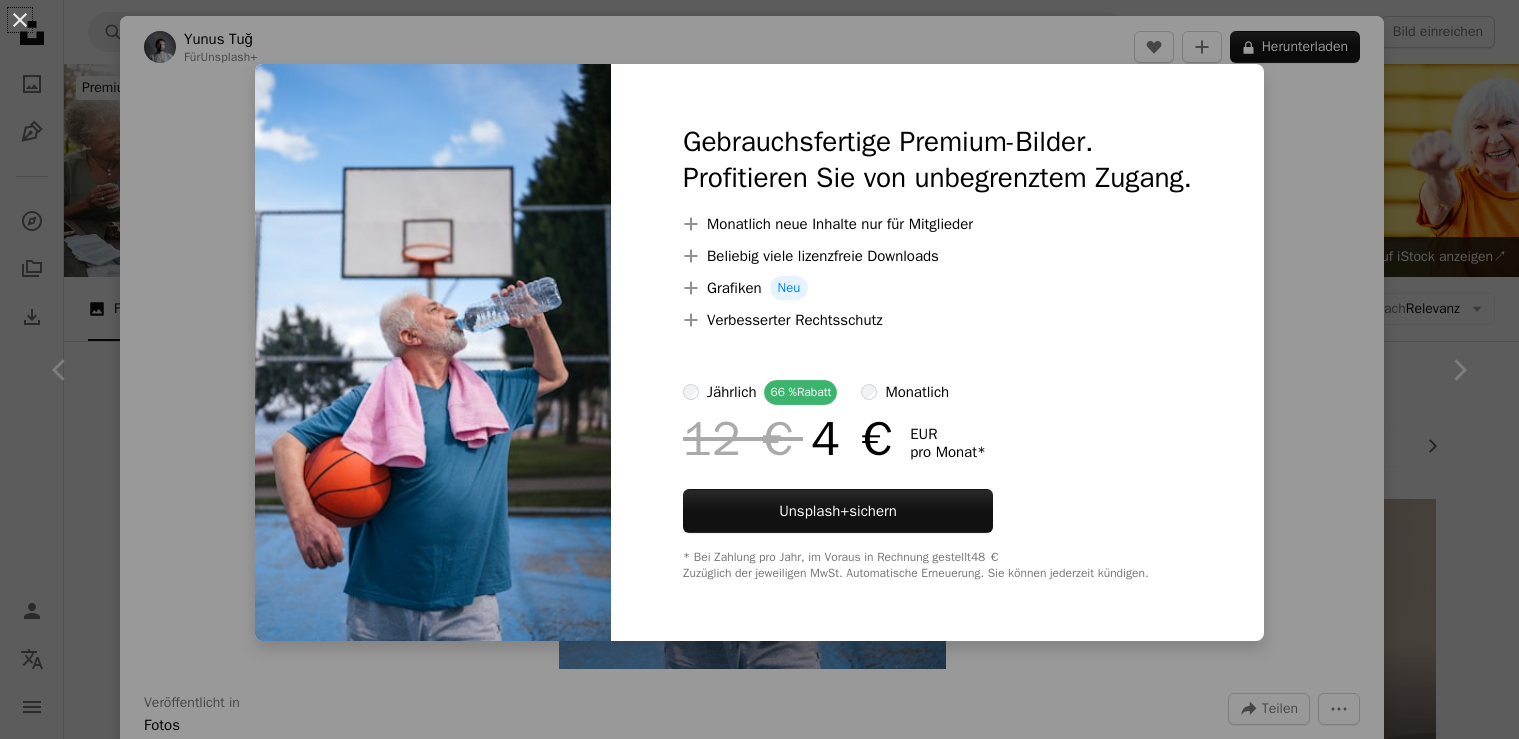 scroll, scrollTop: 2032, scrollLeft: 0, axis: vertical 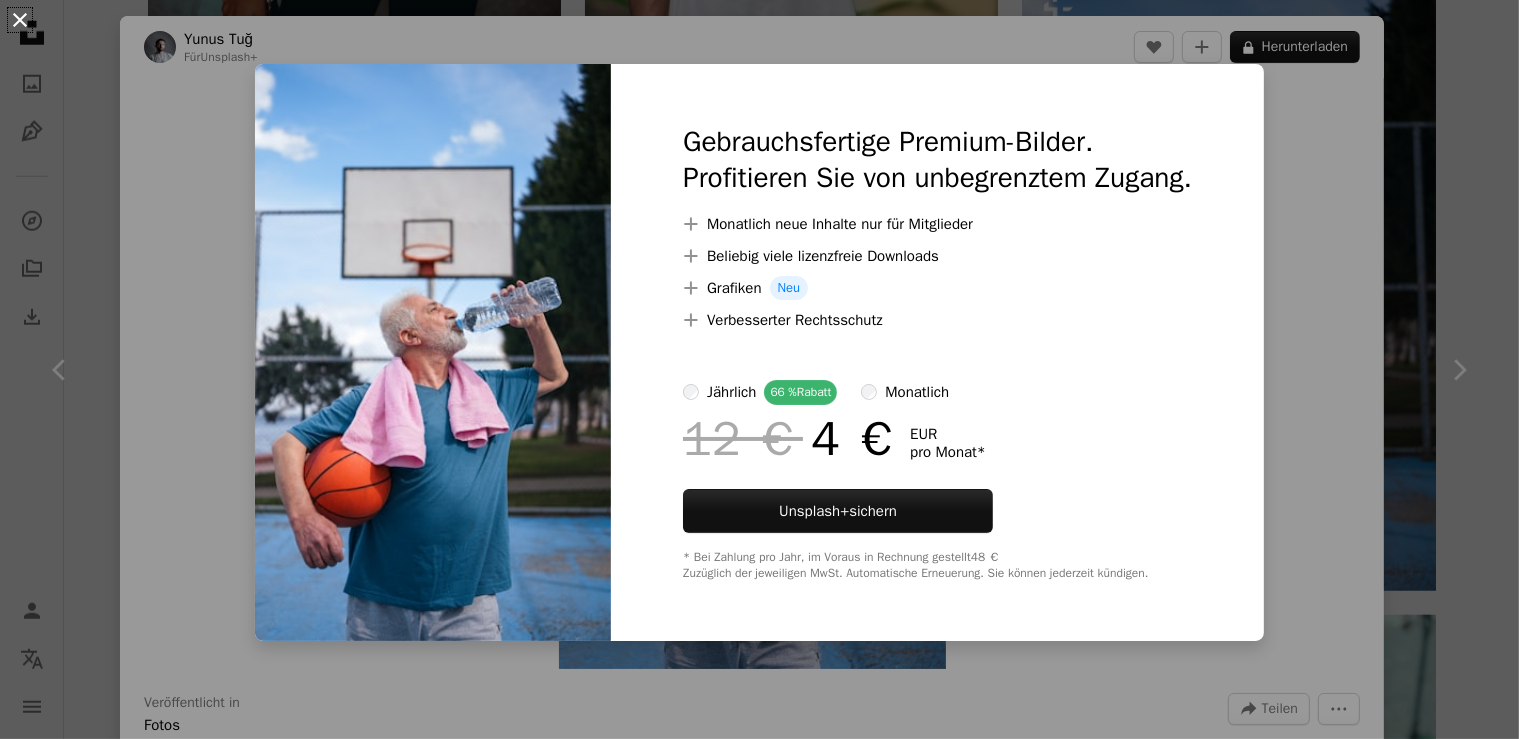 click on "An X shape" at bounding box center [20, 20] 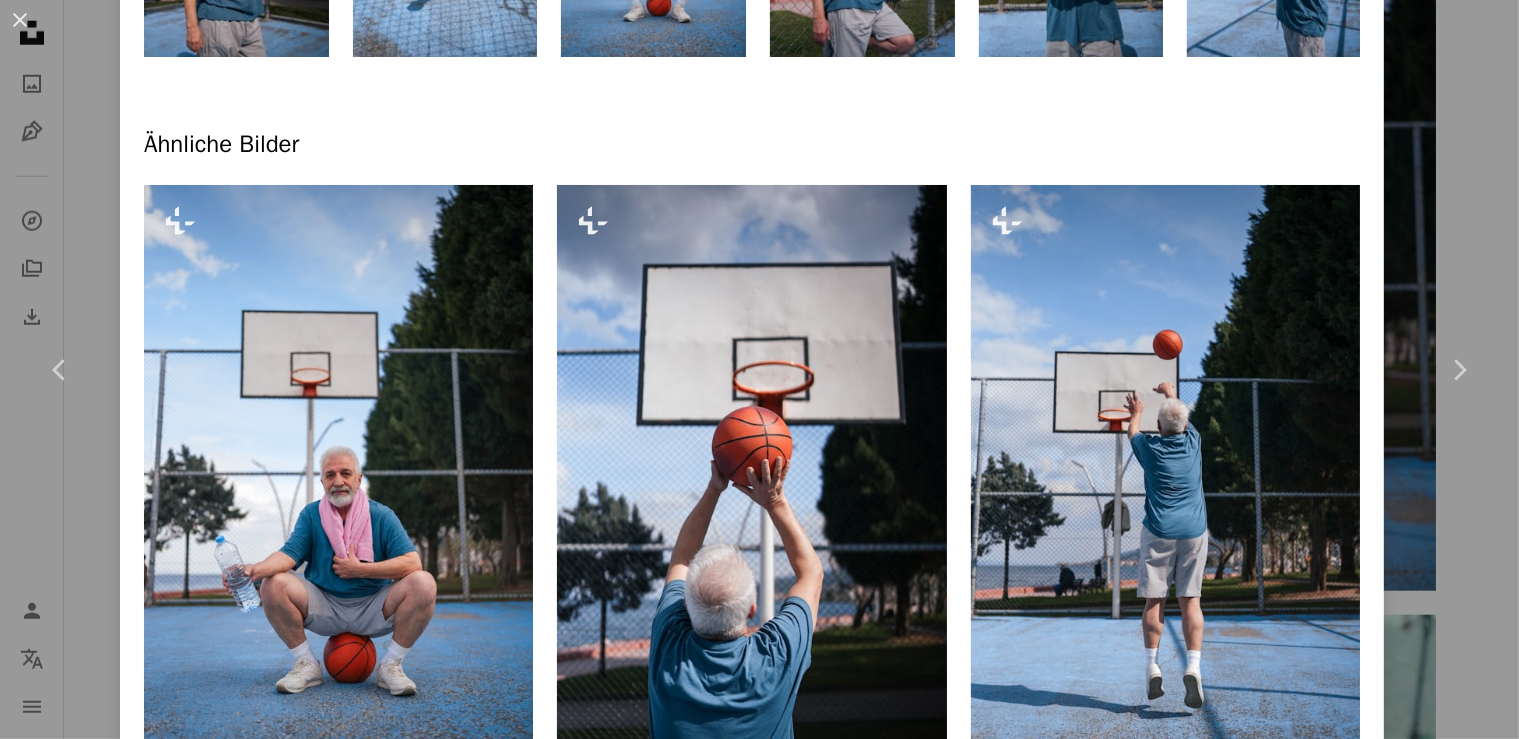 scroll, scrollTop: 1271, scrollLeft: 0, axis: vertical 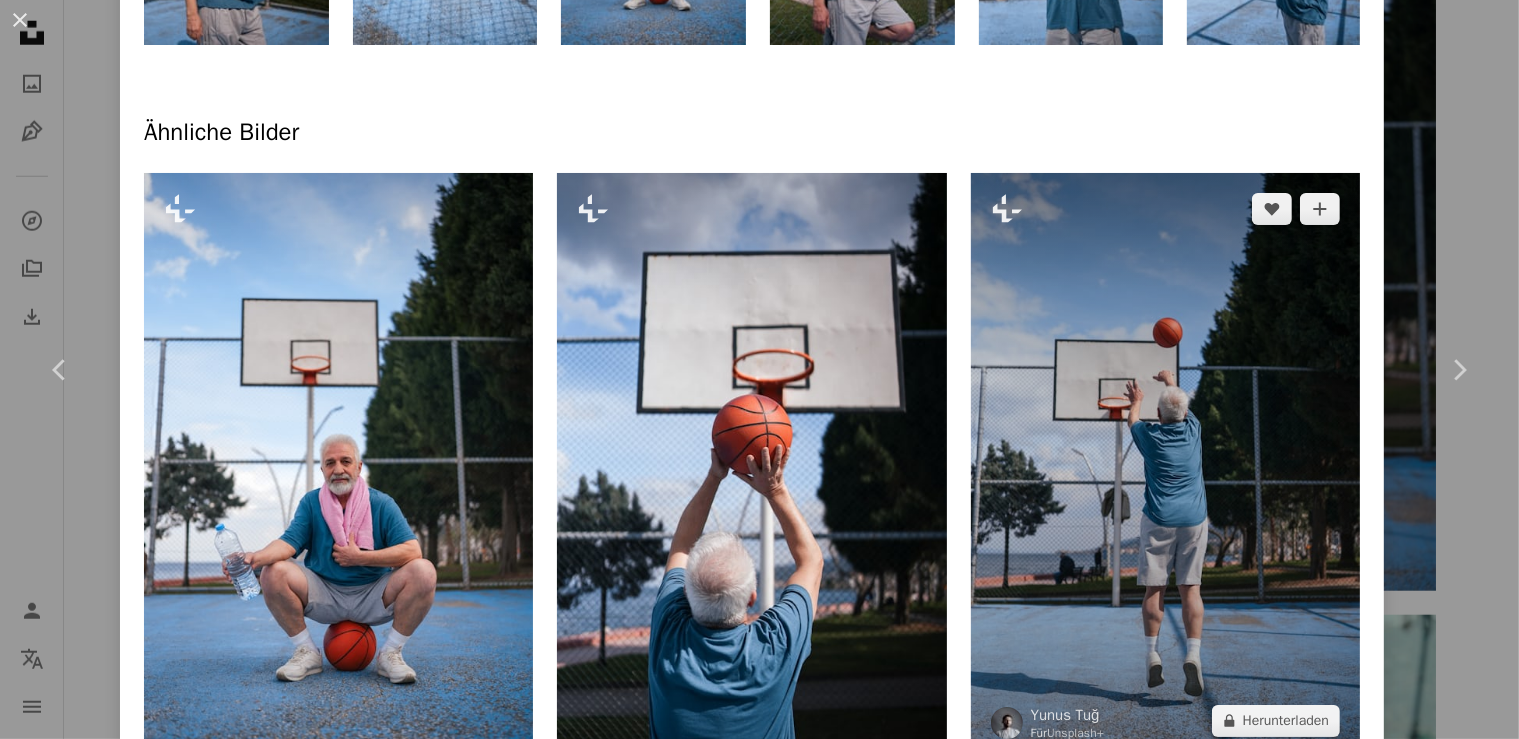 click at bounding box center [1165, 465] 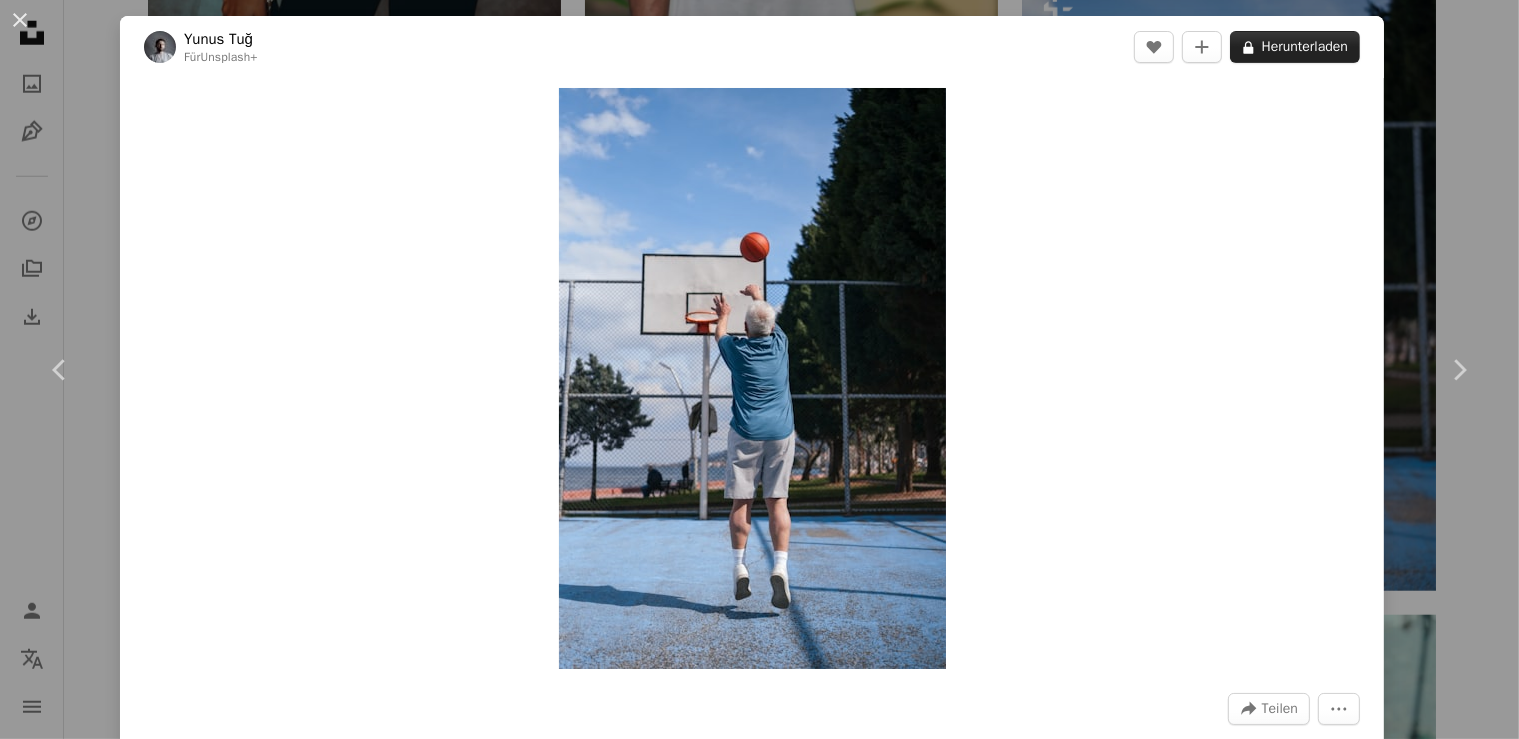 click on "A lock Herunterladen" at bounding box center [1295, 47] 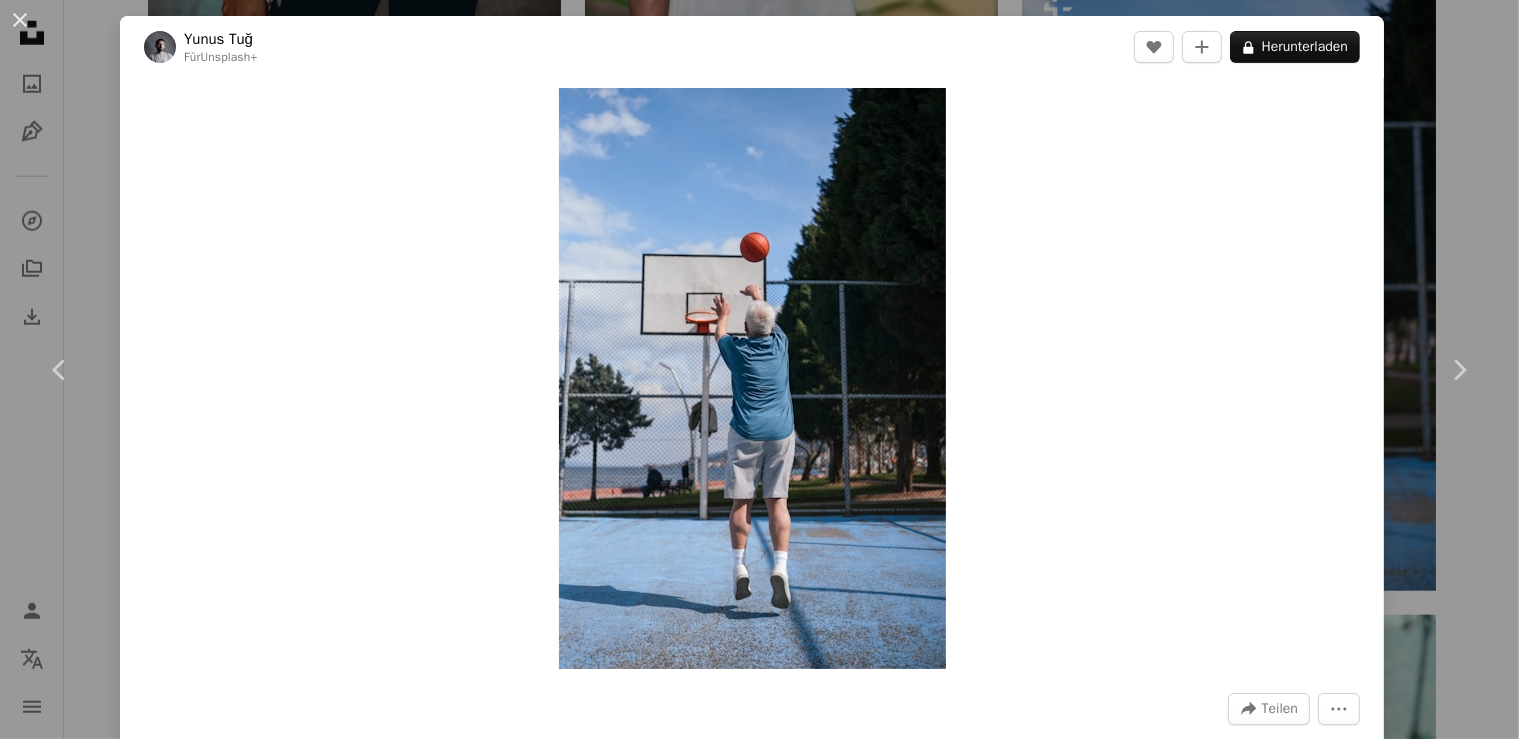 click on "An X shape" at bounding box center [20, 20] 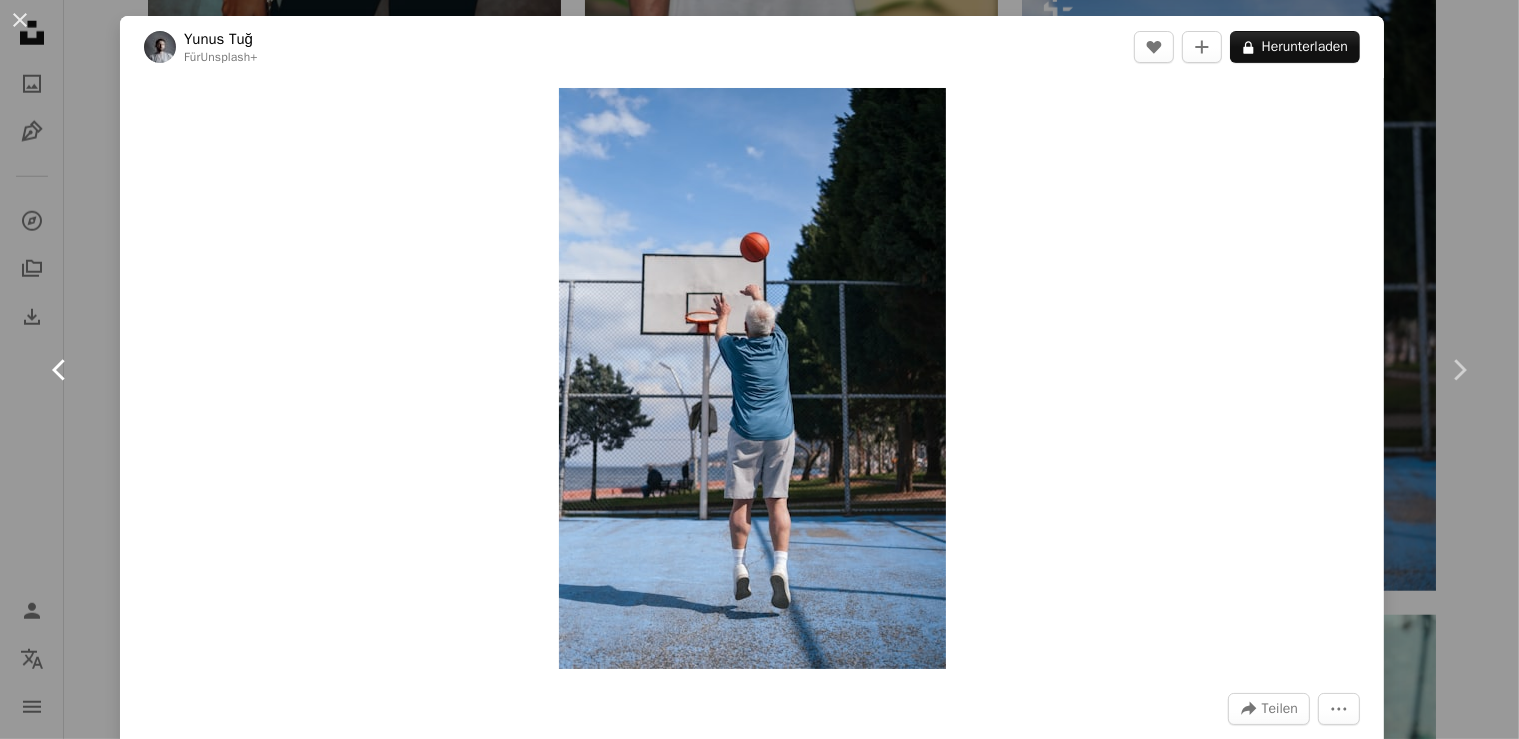 click on "Chevron left" 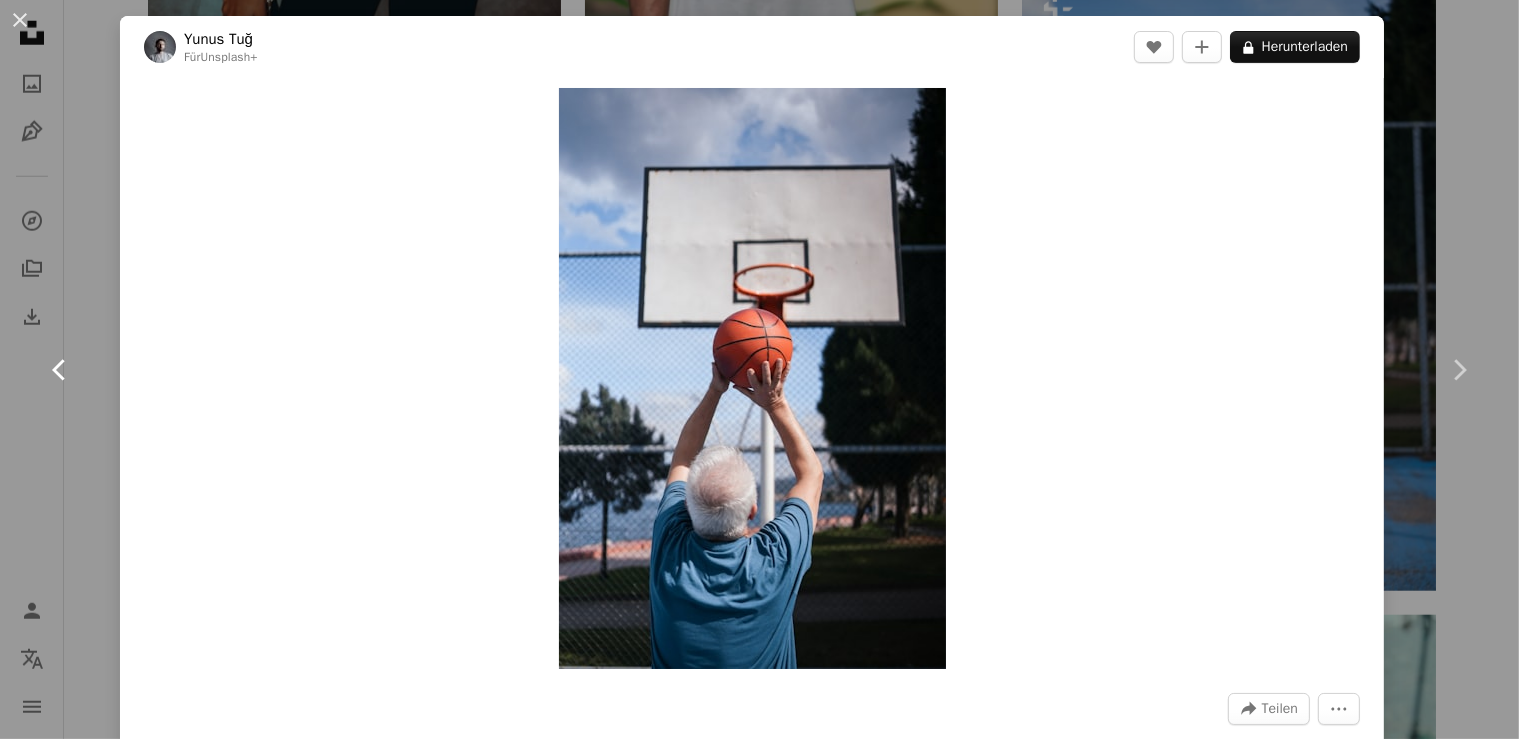 click on "Chevron left" 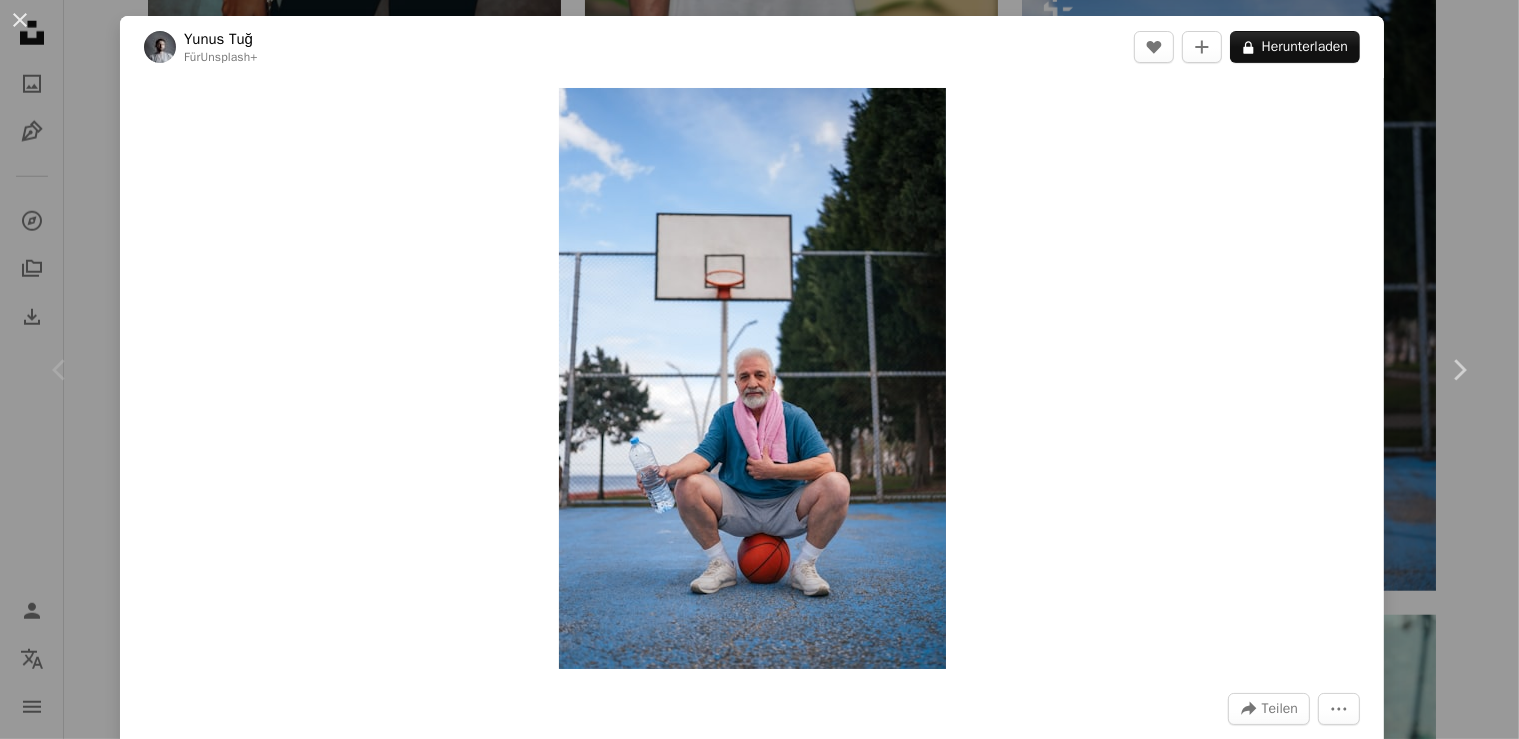 click on "Chevron left" 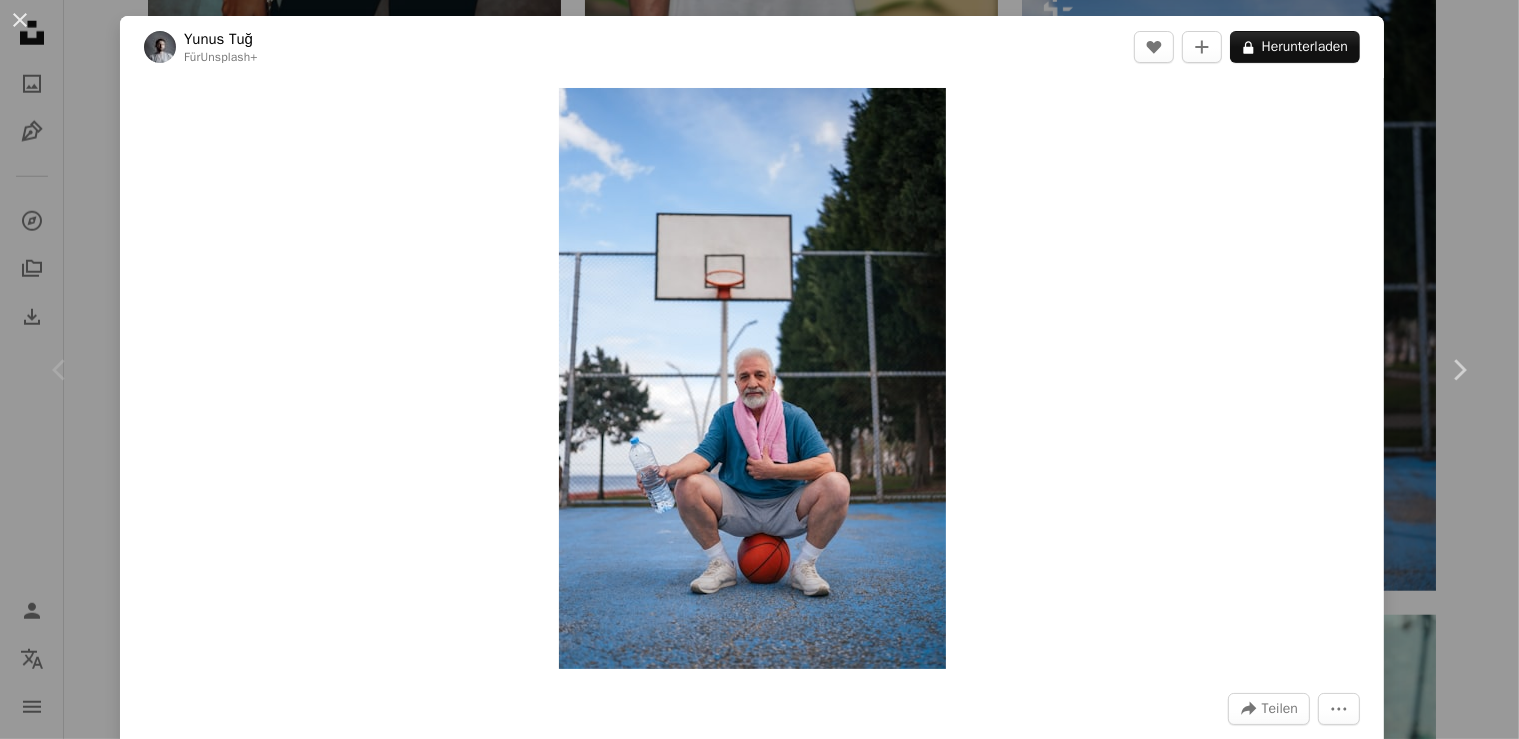 click on "Yunus Tuğ" at bounding box center [221, 39] 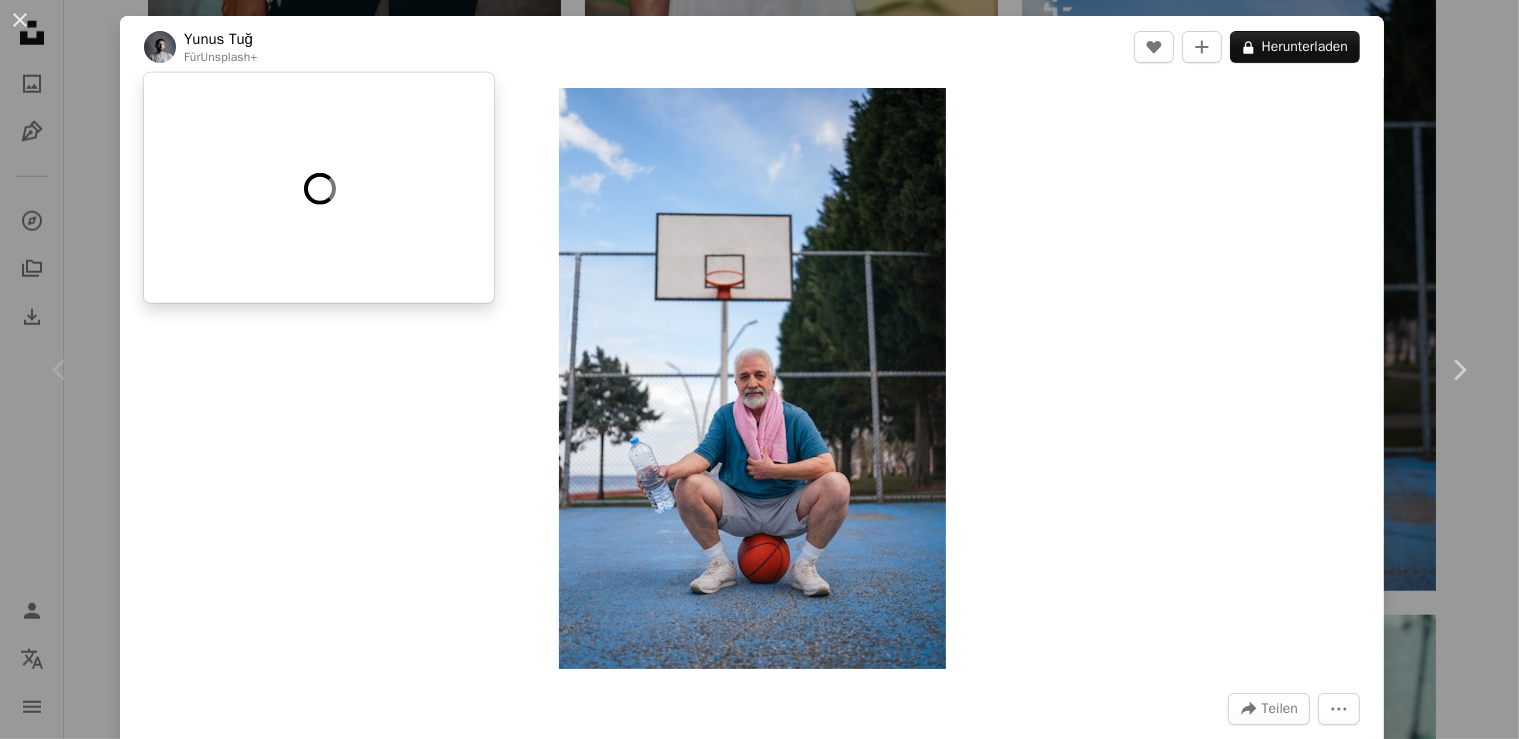 scroll, scrollTop: 0, scrollLeft: 0, axis: both 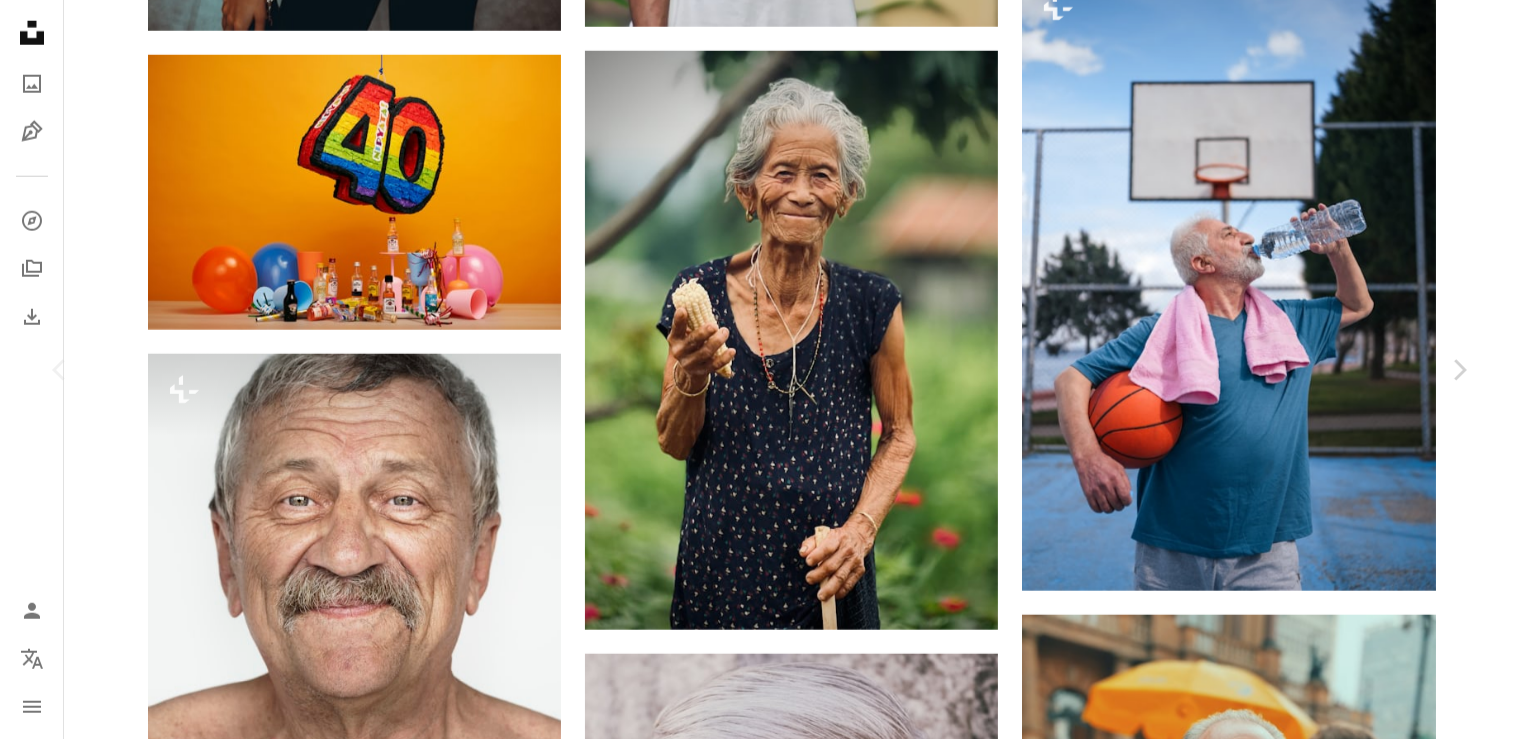 click on "An X shape" at bounding box center [20, 20] 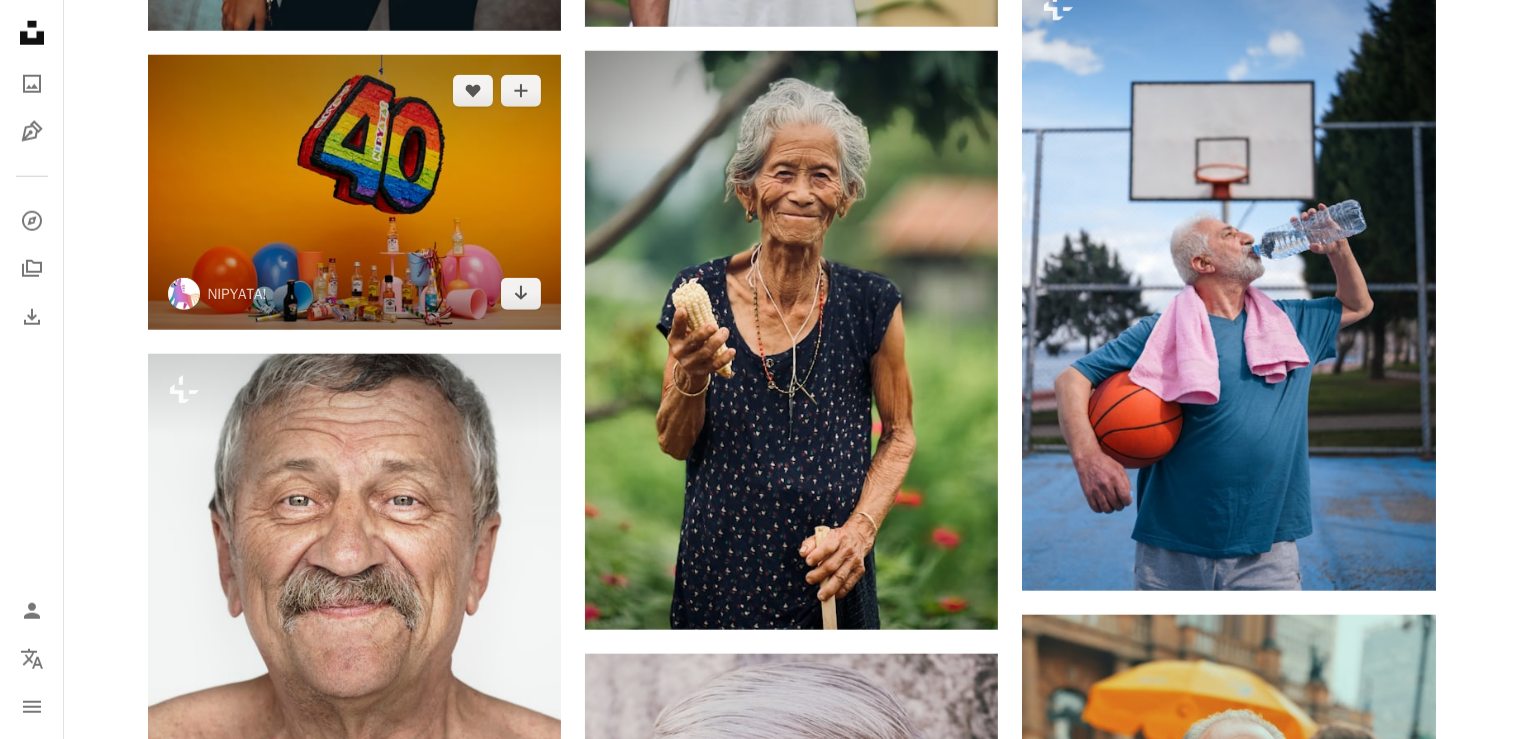 scroll, scrollTop: 2031, scrollLeft: 0, axis: vertical 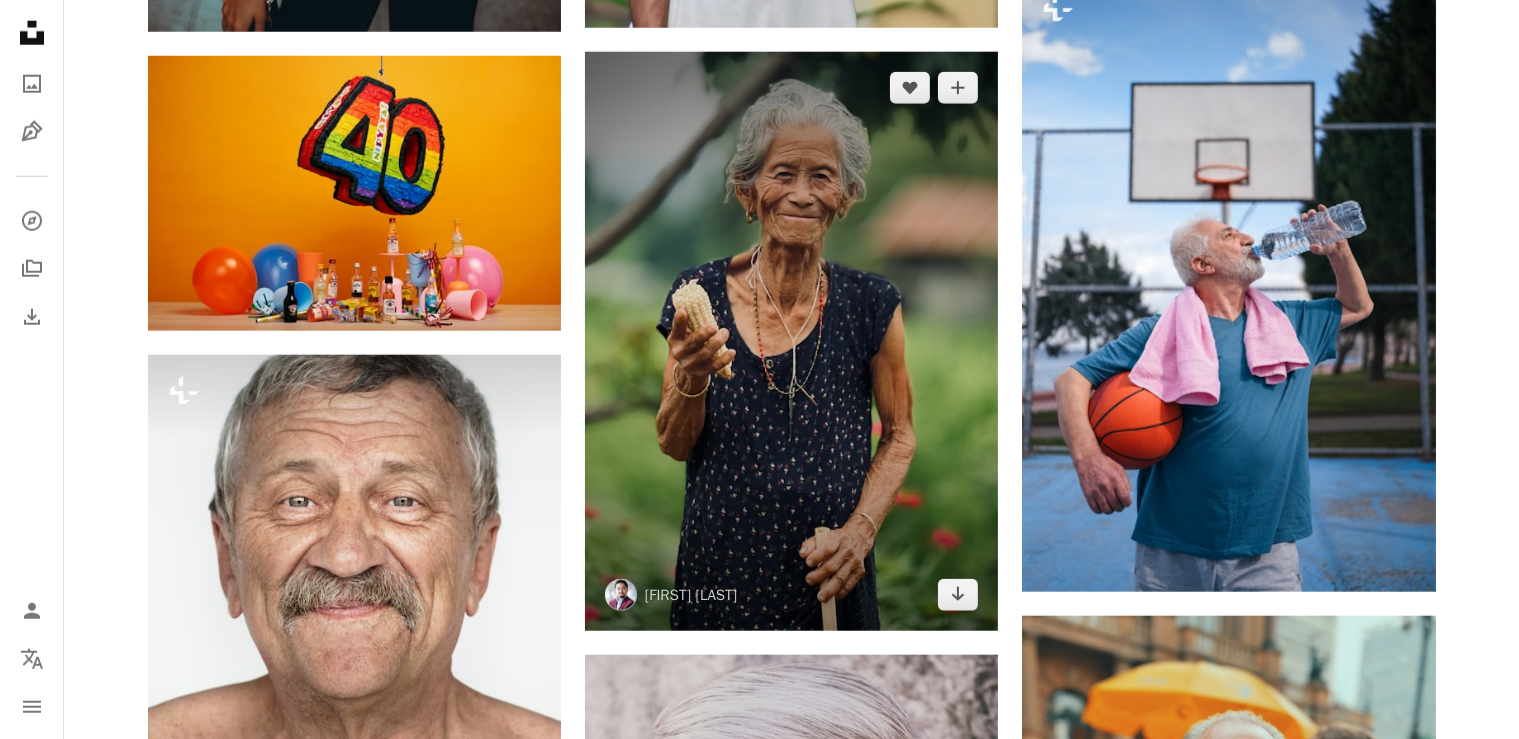 click at bounding box center [791, 341] 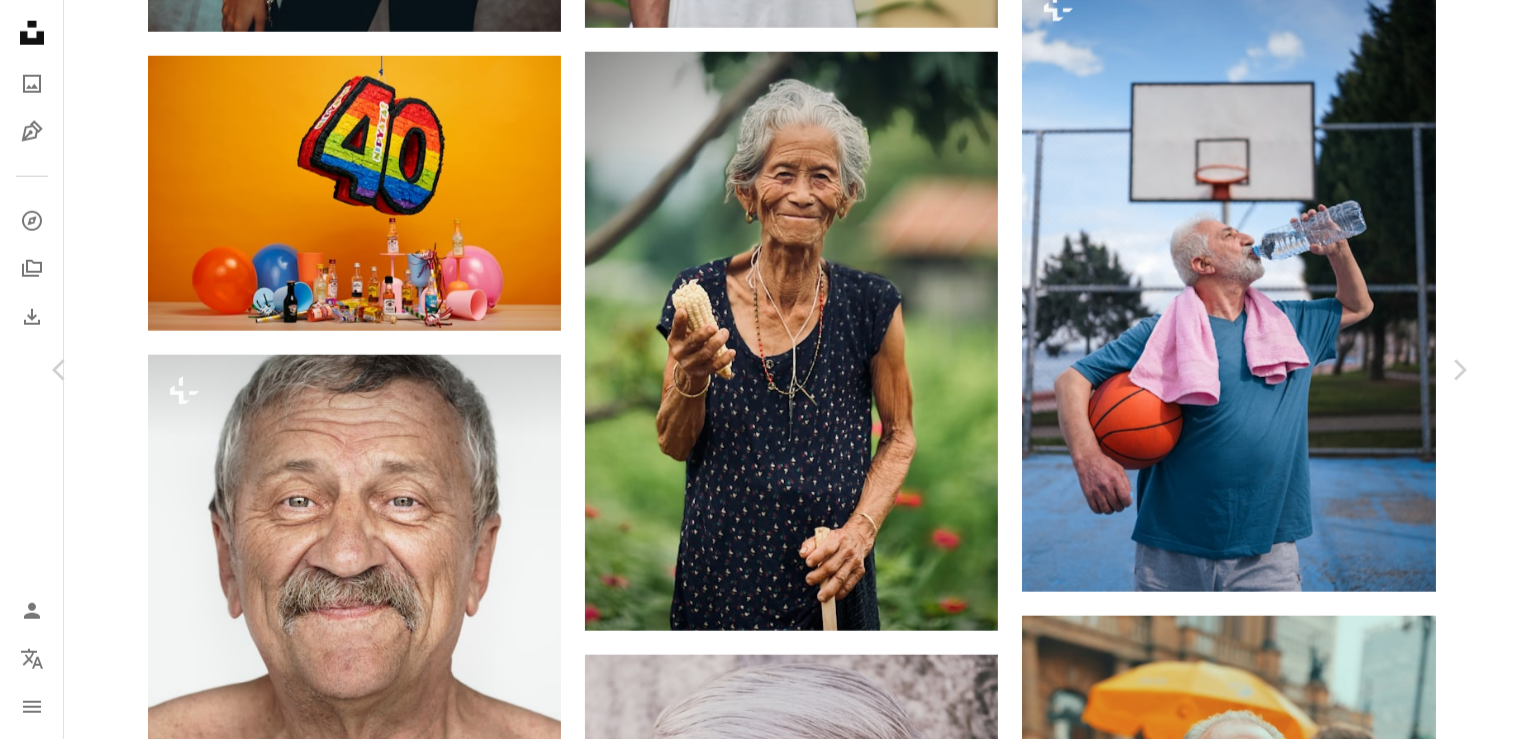click on "Kostenlos herunterladen" at bounding box center [1238, 3401] 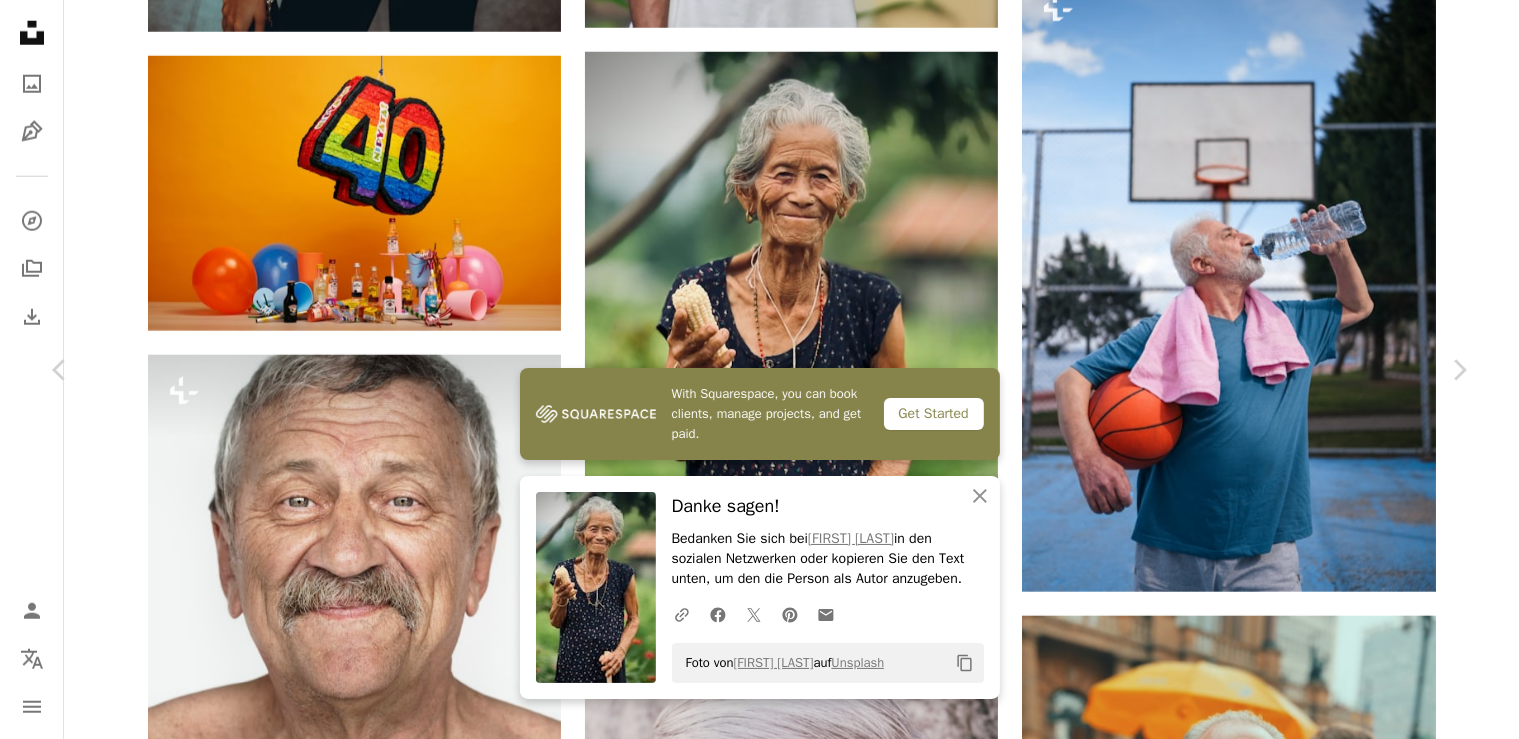 click on "Zoom in" at bounding box center [752, 3732] 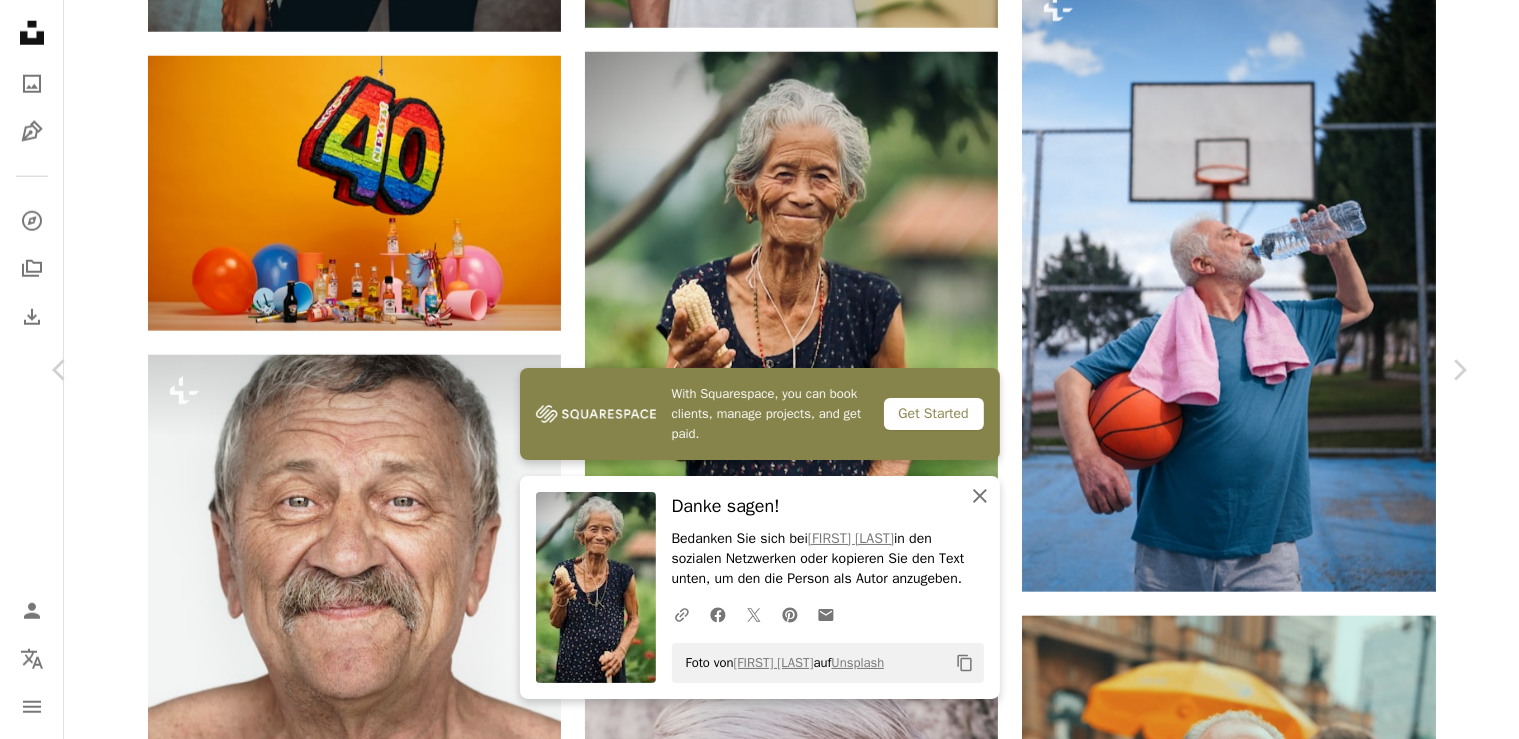 click 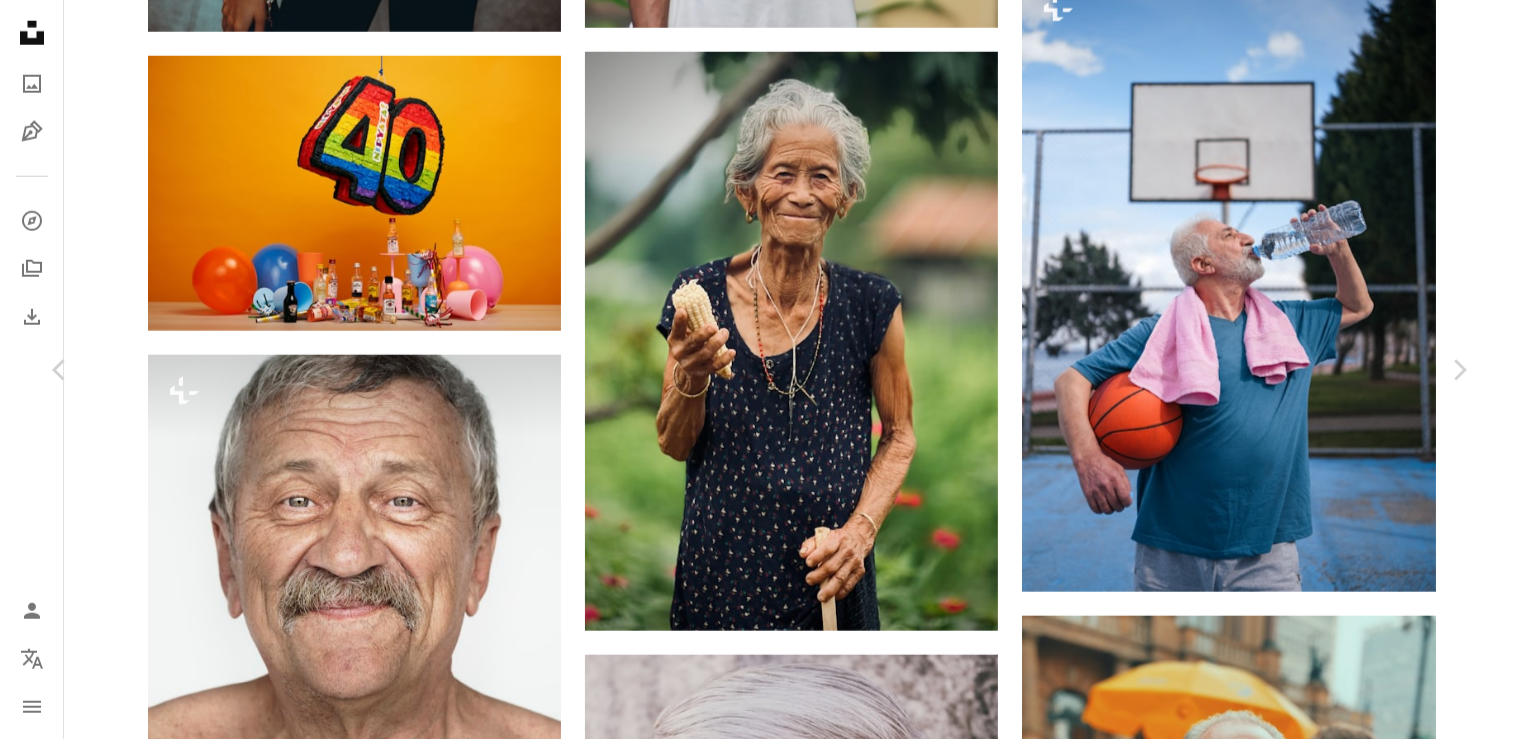 scroll, scrollTop: 4010, scrollLeft: 0, axis: vertical 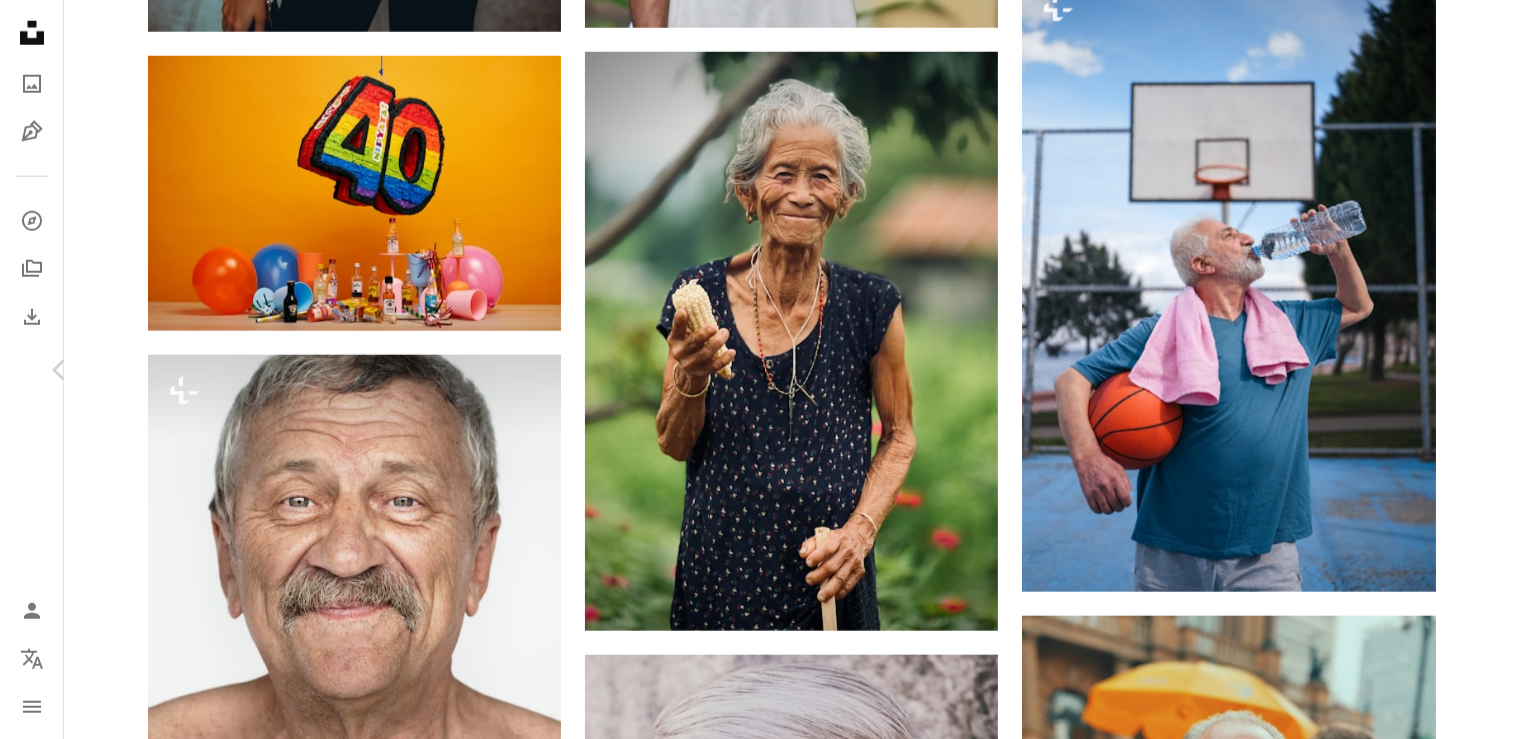click 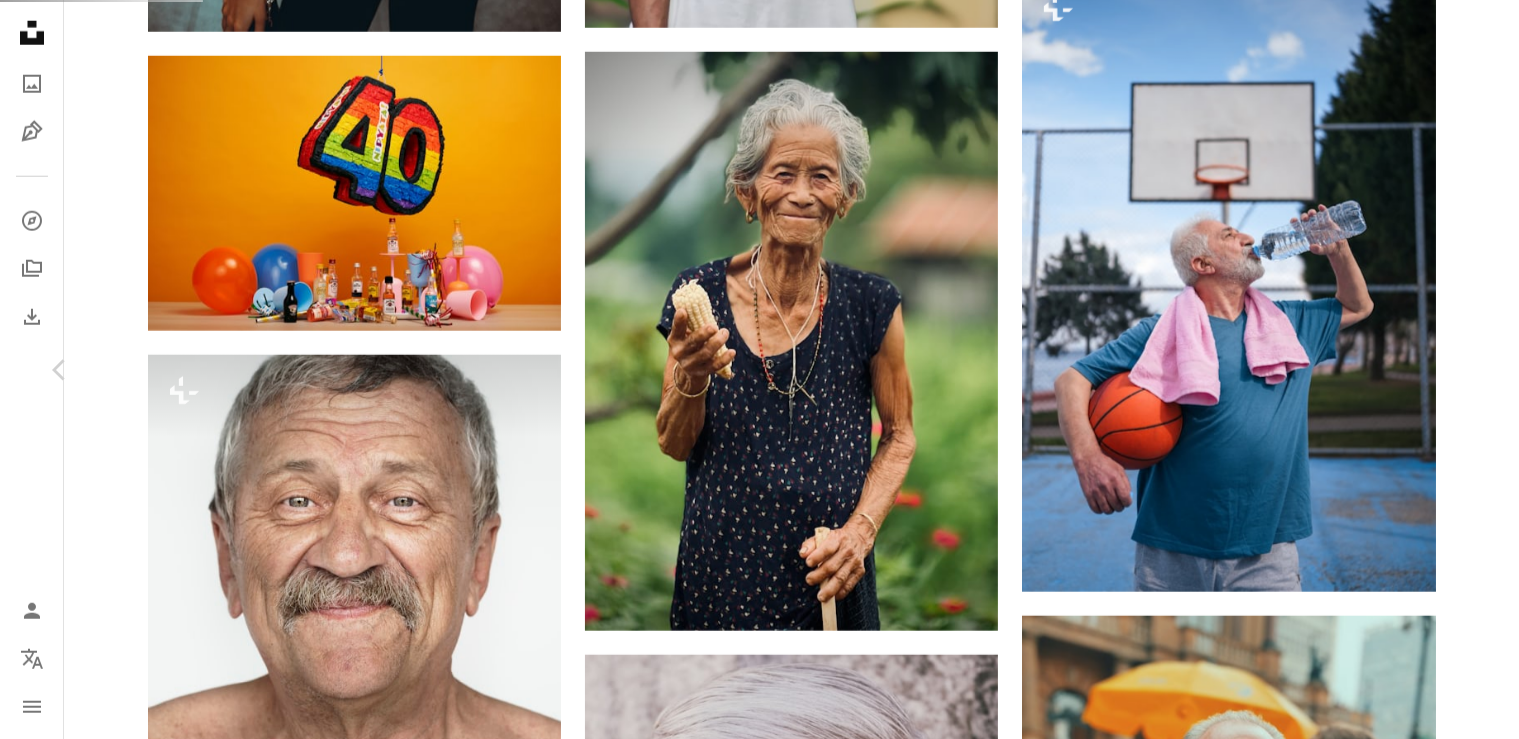 scroll, scrollTop: 0, scrollLeft: 0, axis: both 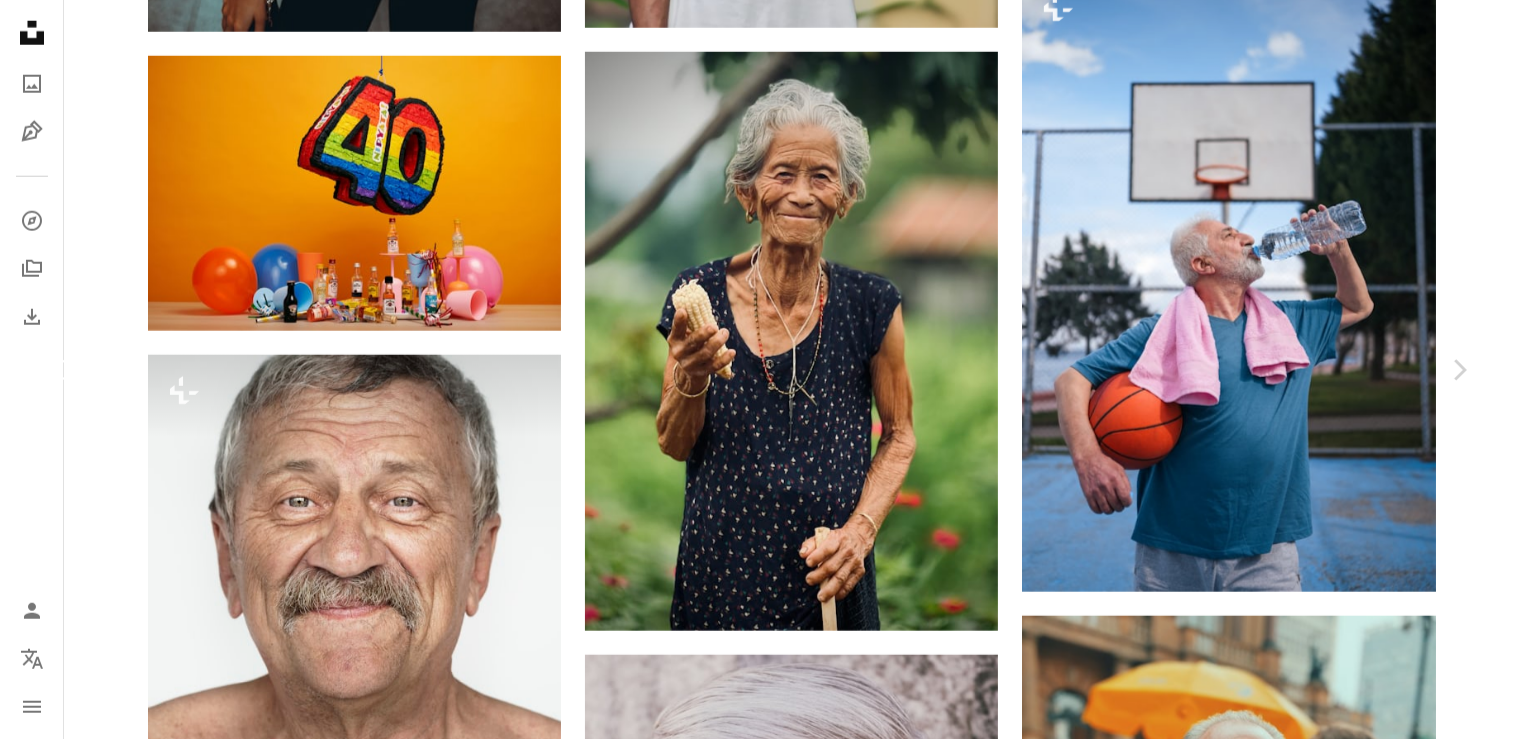 click on "Chevron left" 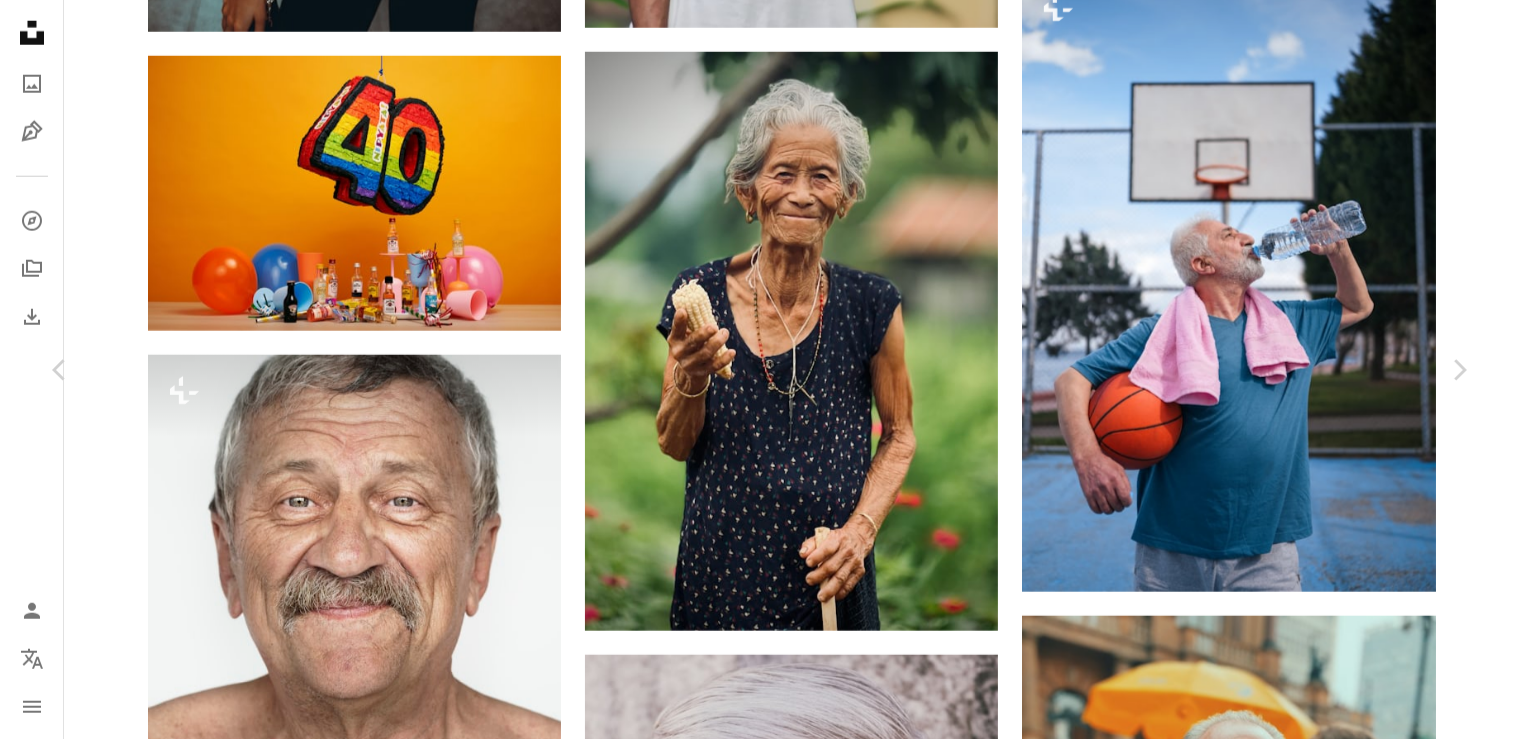 scroll, scrollTop: 699, scrollLeft: 0, axis: vertical 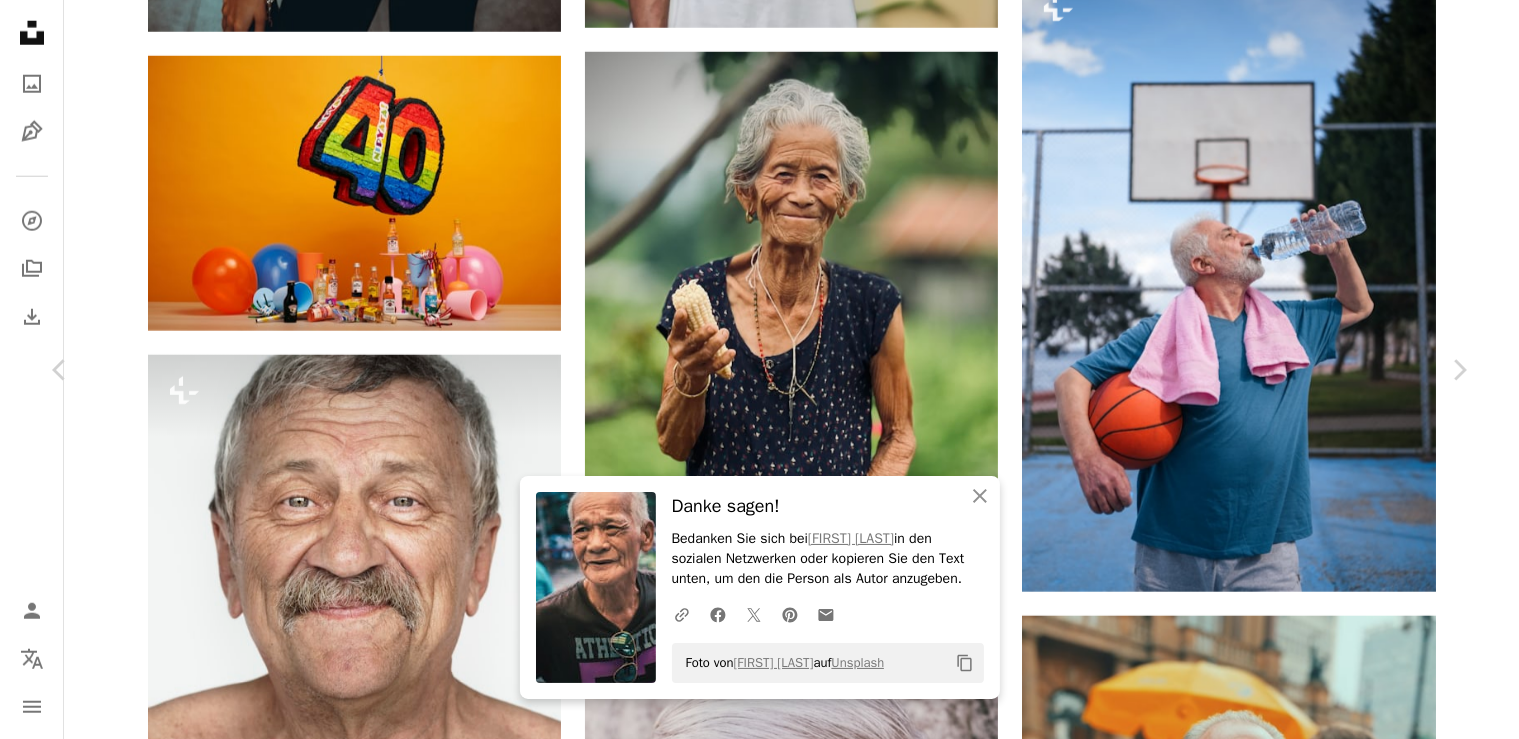 click on "Zoom in" at bounding box center (752, 6931) 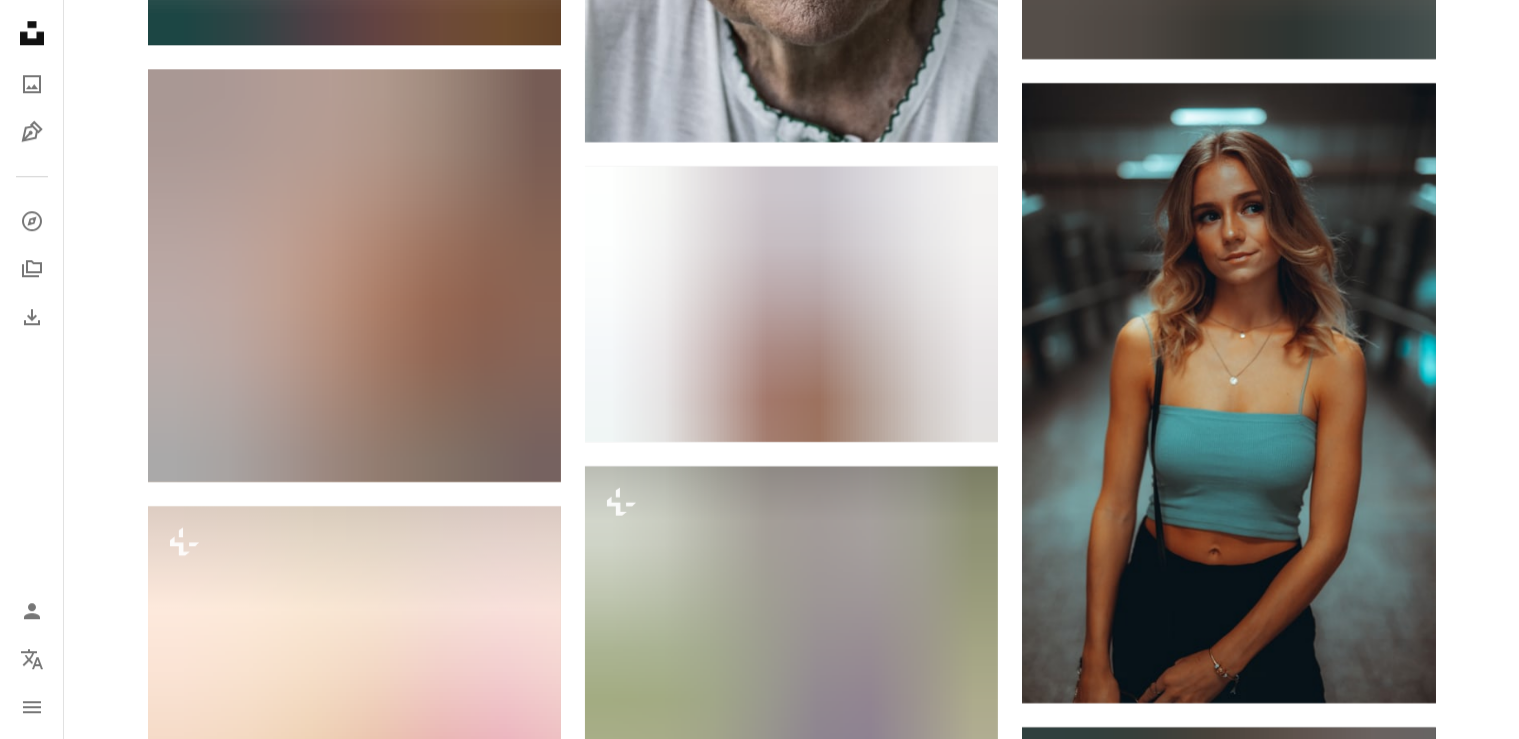 scroll, scrollTop: 5716, scrollLeft: 0, axis: vertical 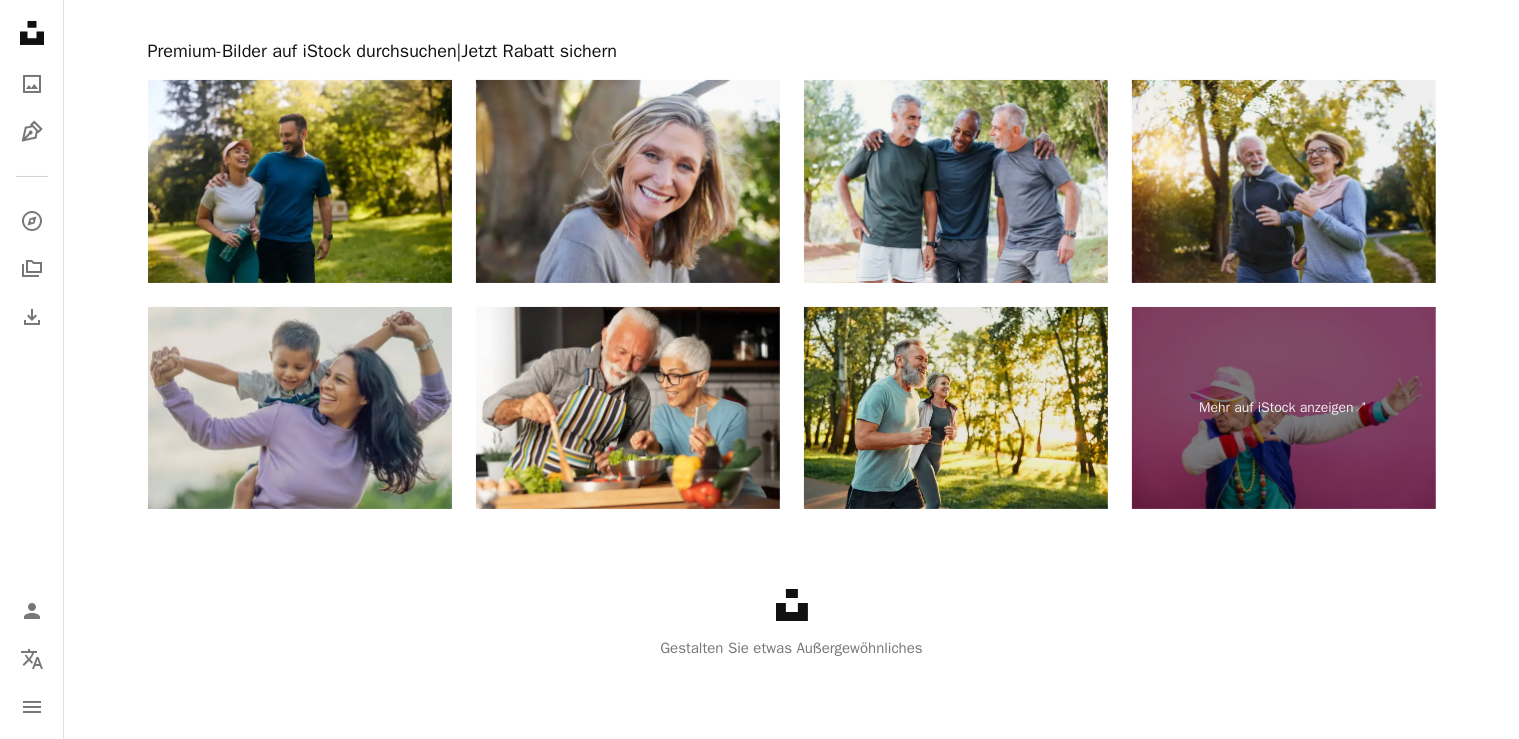 click at bounding box center [956, 408] 